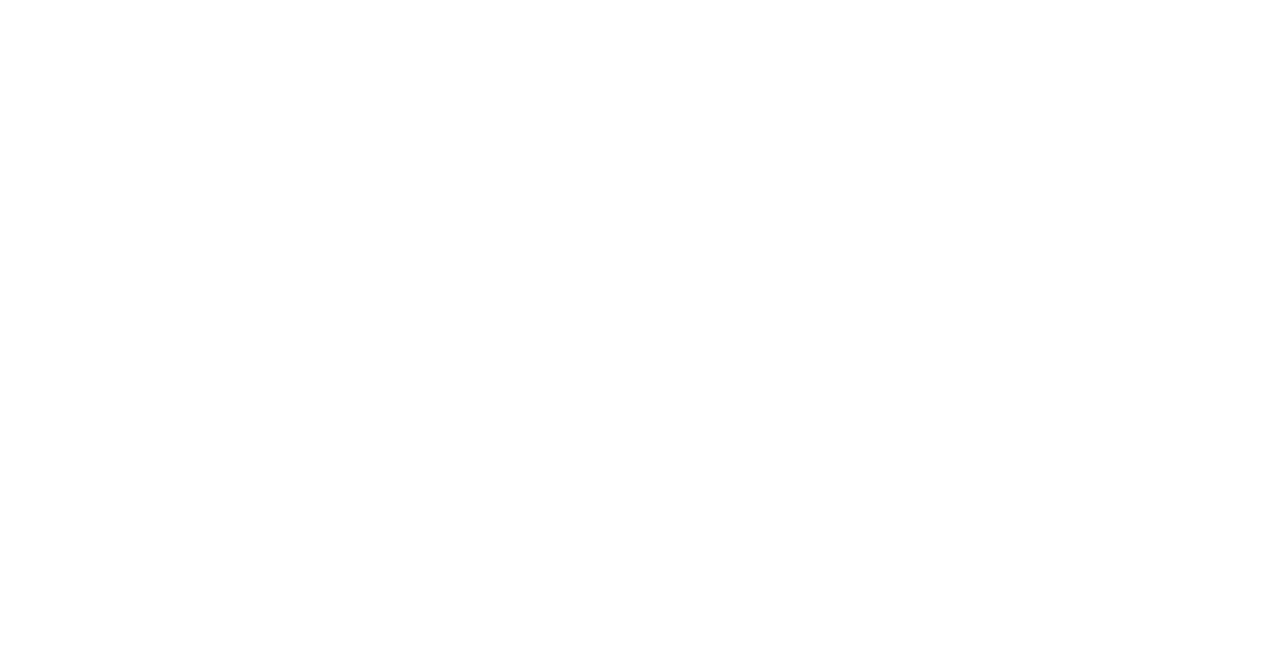 scroll, scrollTop: 0, scrollLeft: 0, axis: both 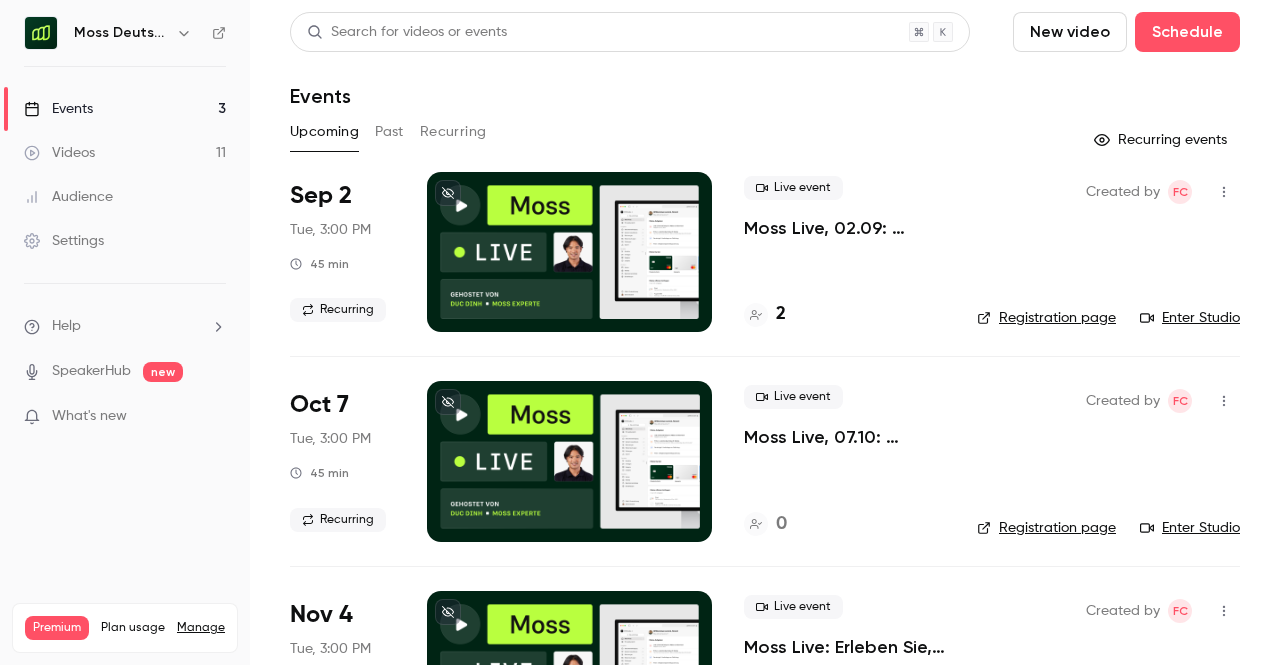 click on "Past" at bounding box center (389, 132) 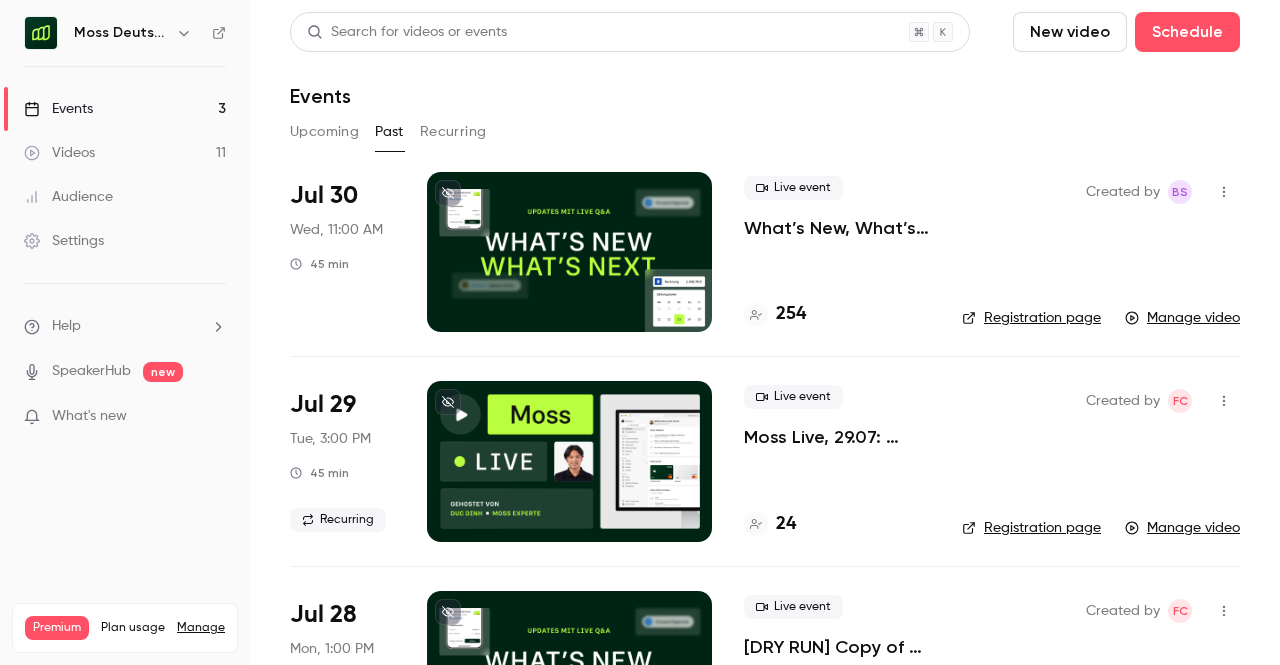 click on "What’s New, What’s Next. Updates mit Live Q&A für Moss Kunden." at bounding box center [837, 228] 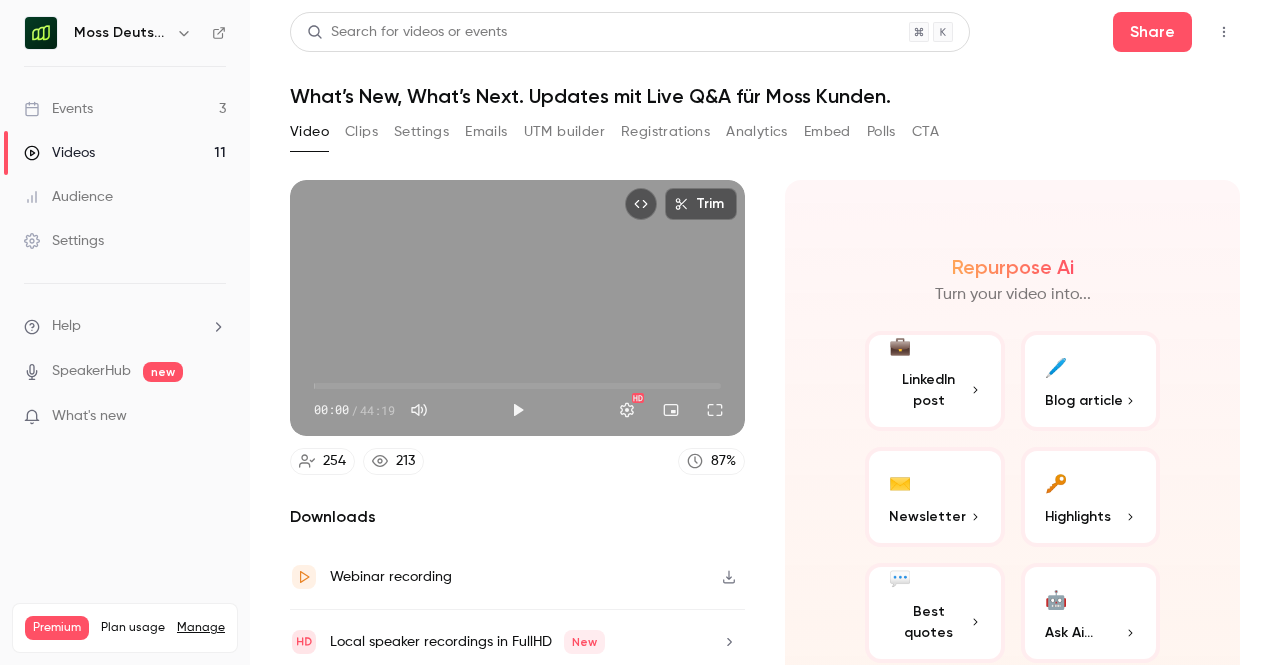 click on "Clips" at bounding box center (361, 132) 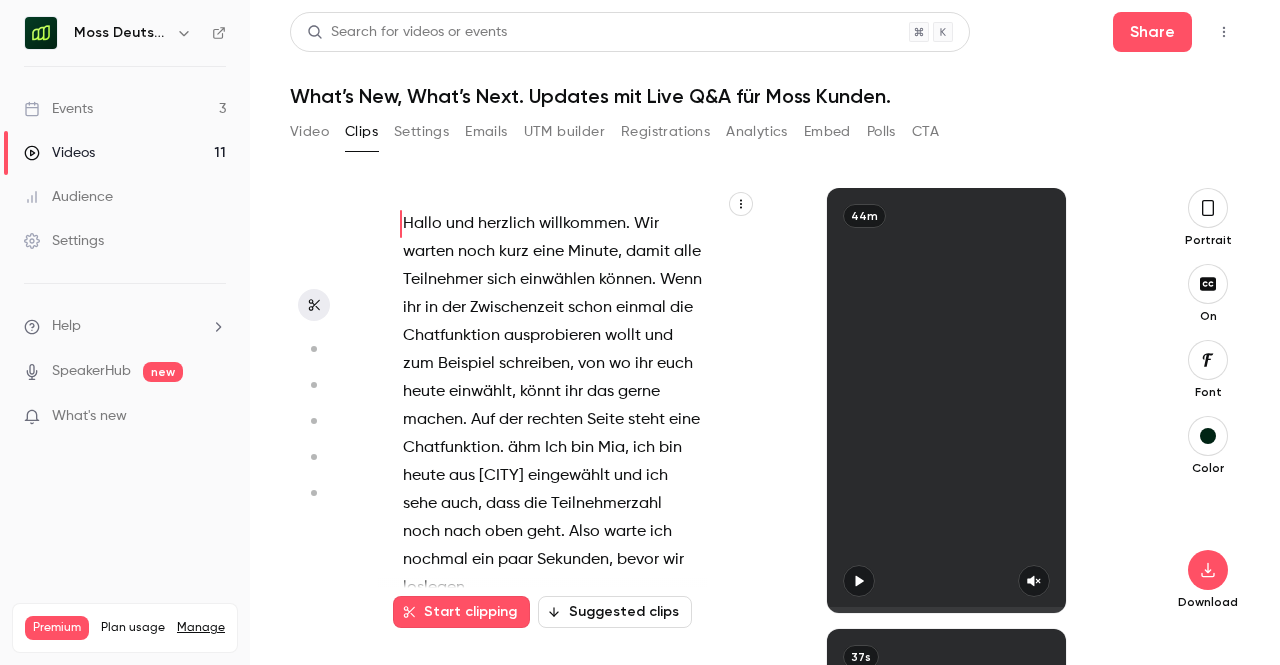 click on "Settings" at bounding box center [421, 132] 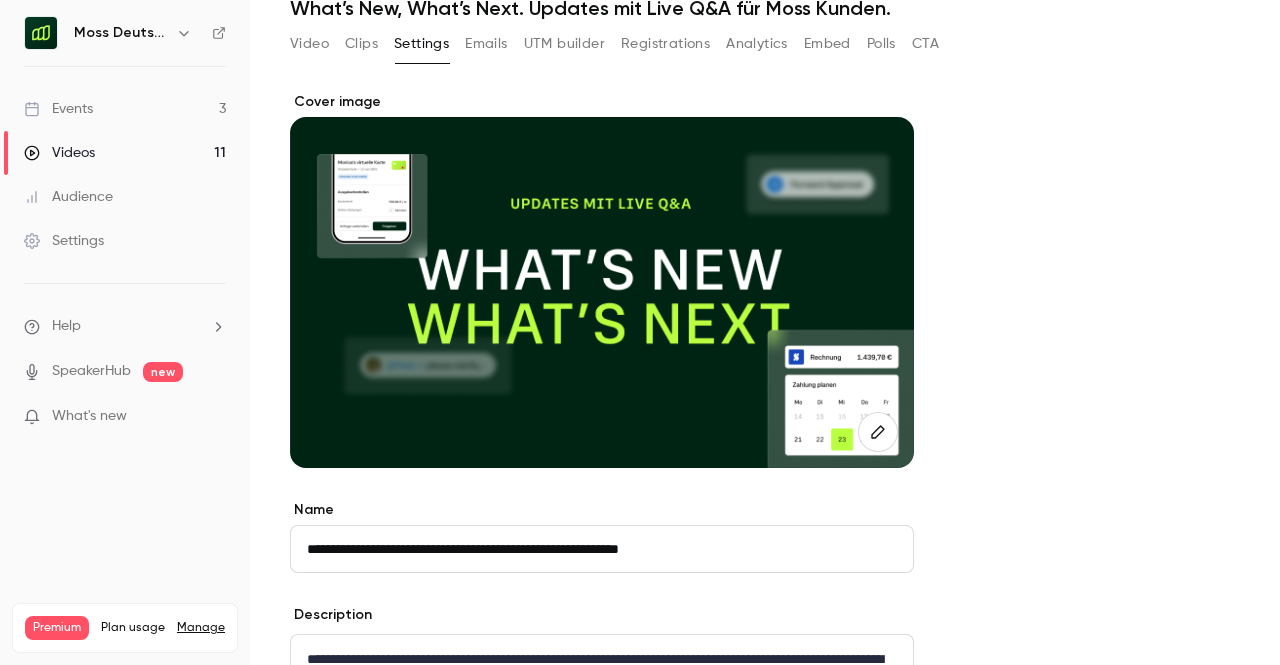 scroll, scrollTop: 0, scrollLeft: 0, axis: both 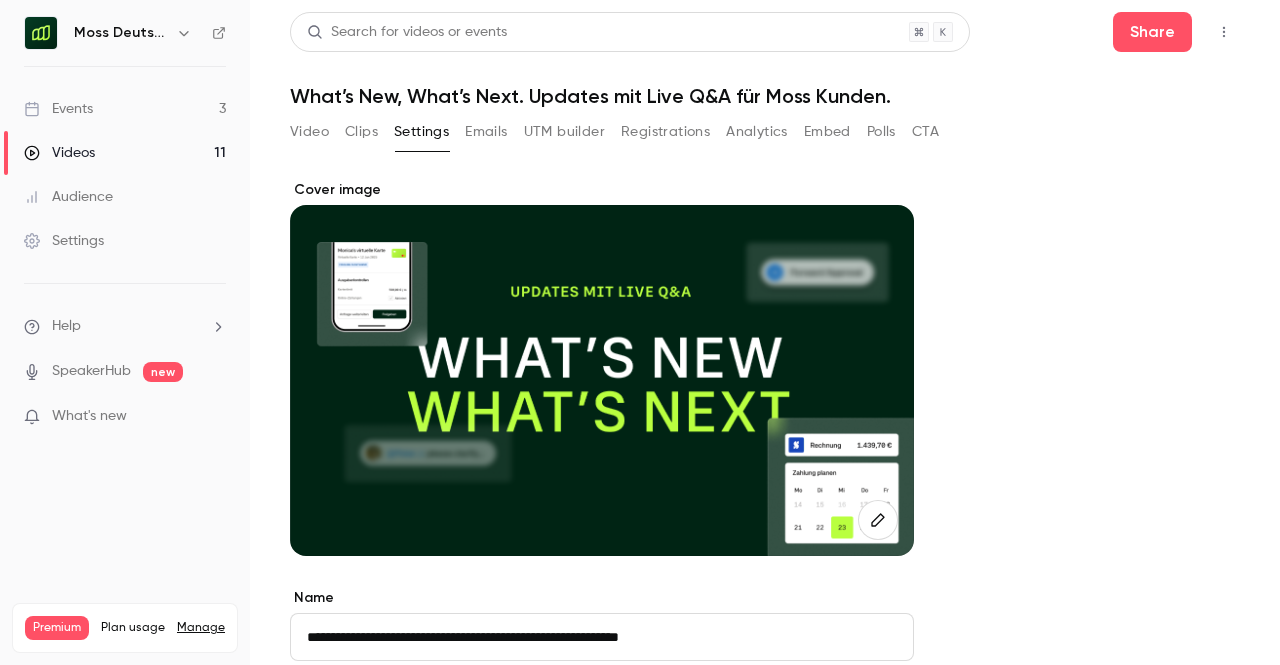 click on "Emails" at bounding box center [486, 132] 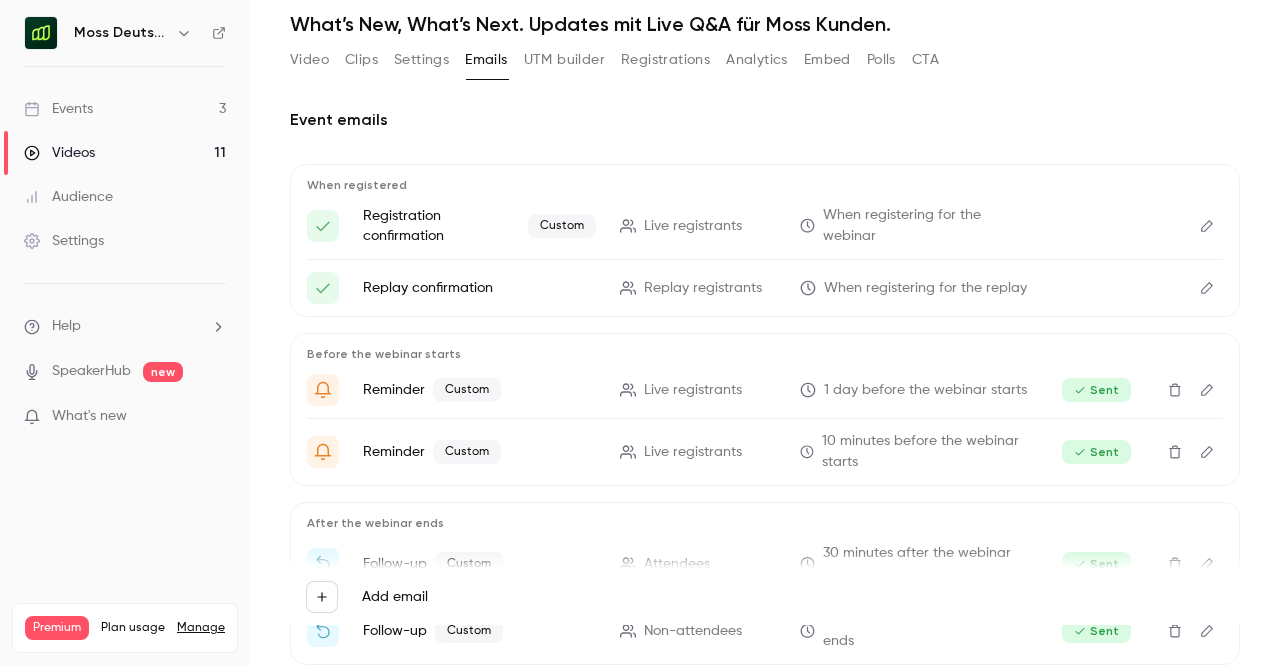 scroll, scrollTop: 0, scrollLeft: 0, axis: both 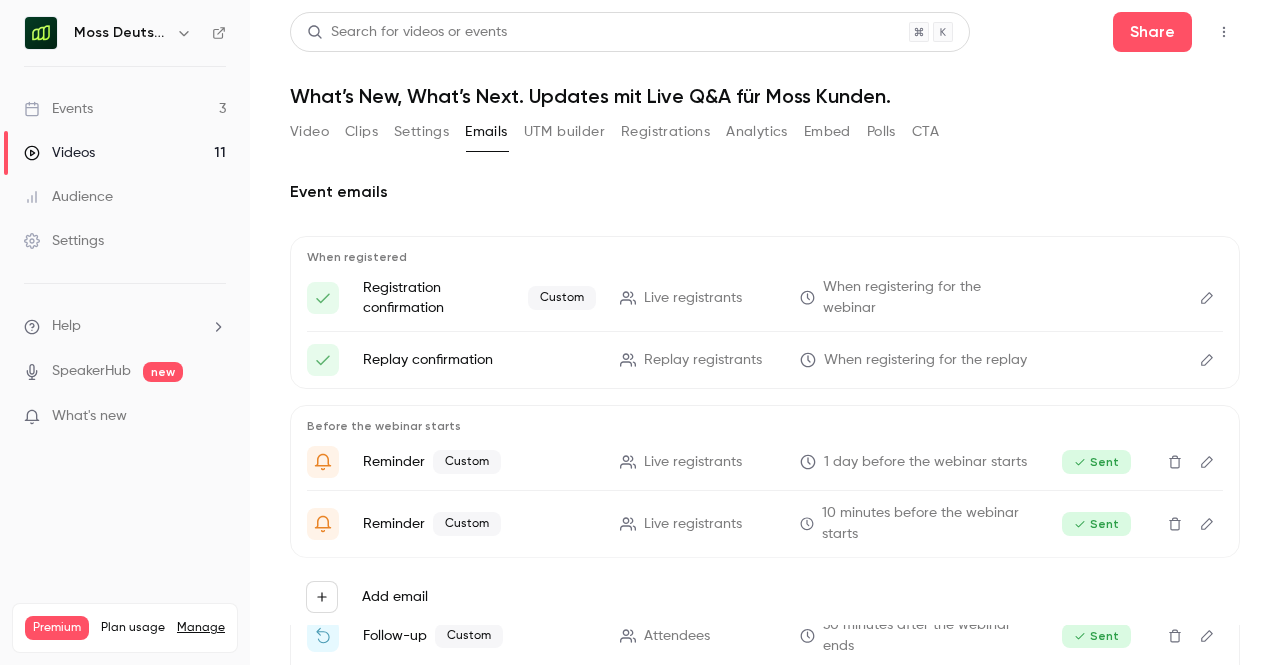 click on "UTM builder" at bounding box center (564, 132) 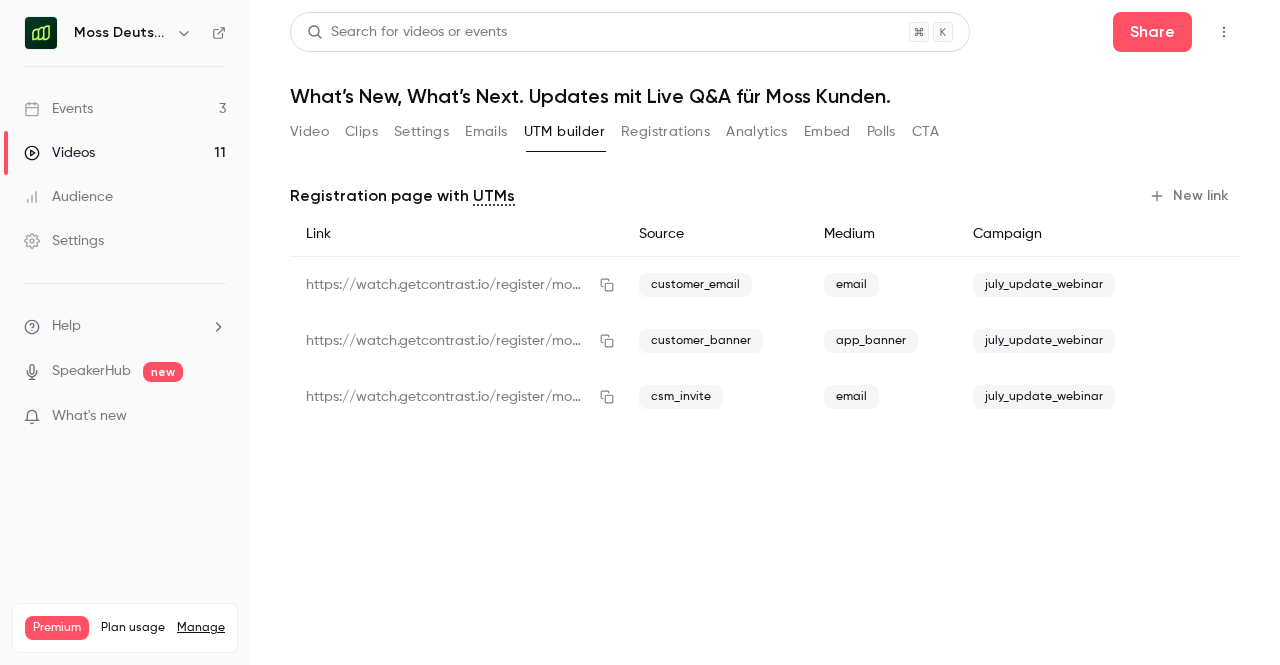 click on "Registrations" at bounding box center [665, 132] 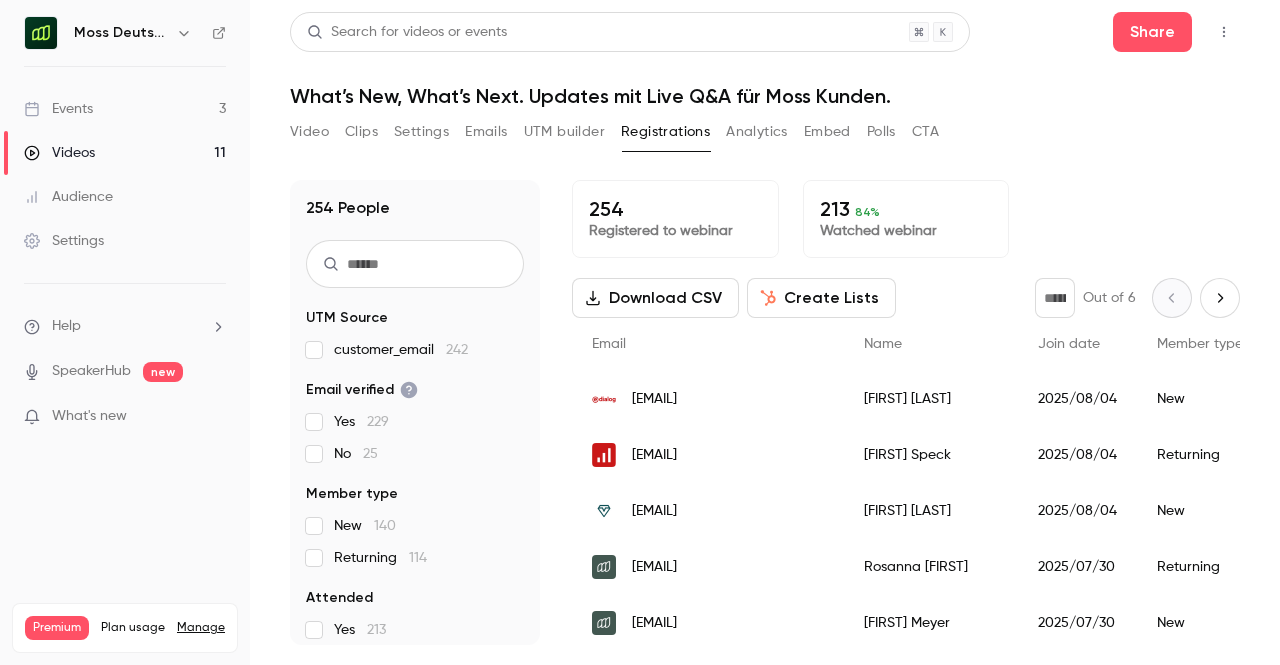 click on "Analytics" at bounding box center [757, 132] 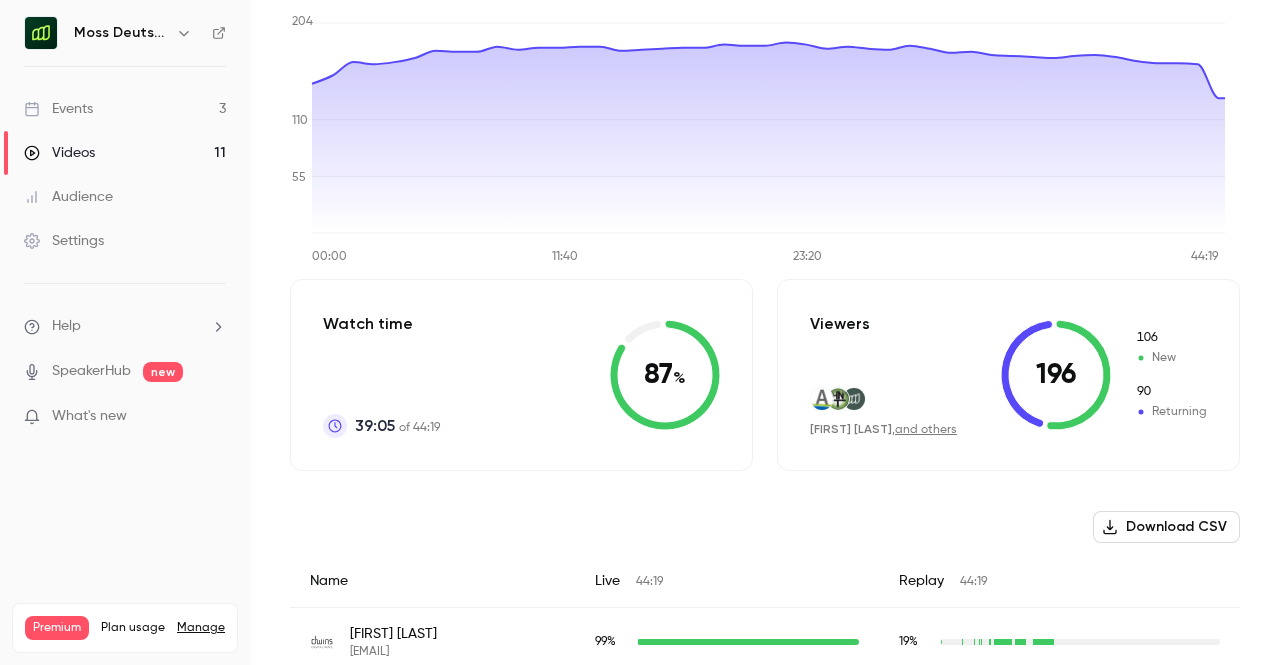 scroll, scrollTop: 0, scrollLeft: 0, axis: both 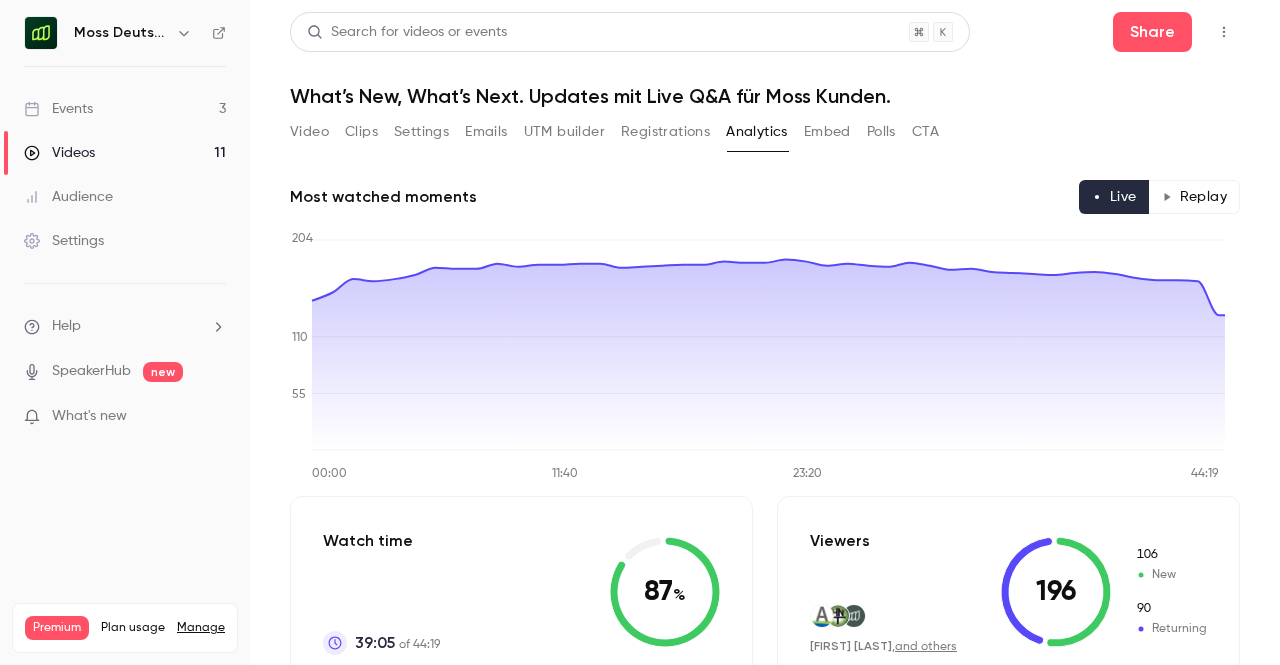 click on "Videos 11" at bounding box center [125, 153] 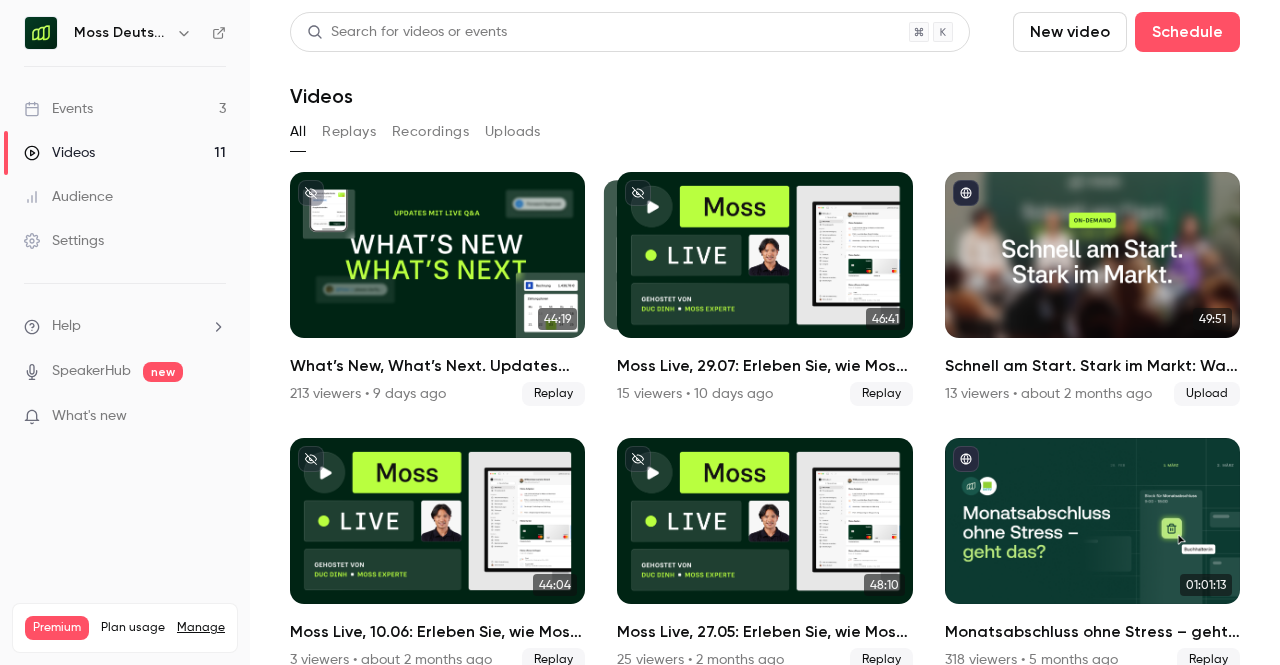 click on "Events 3" at bounding box center [125, 109] 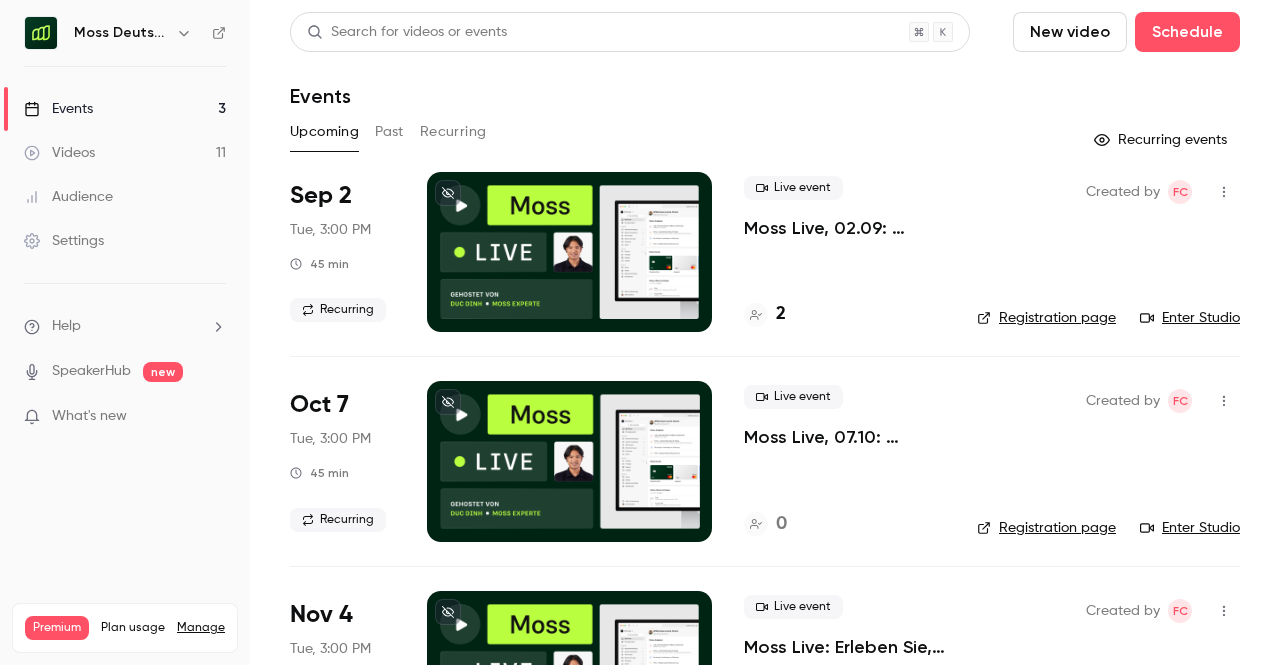 click on "Past" at bounding box center [389, 132] 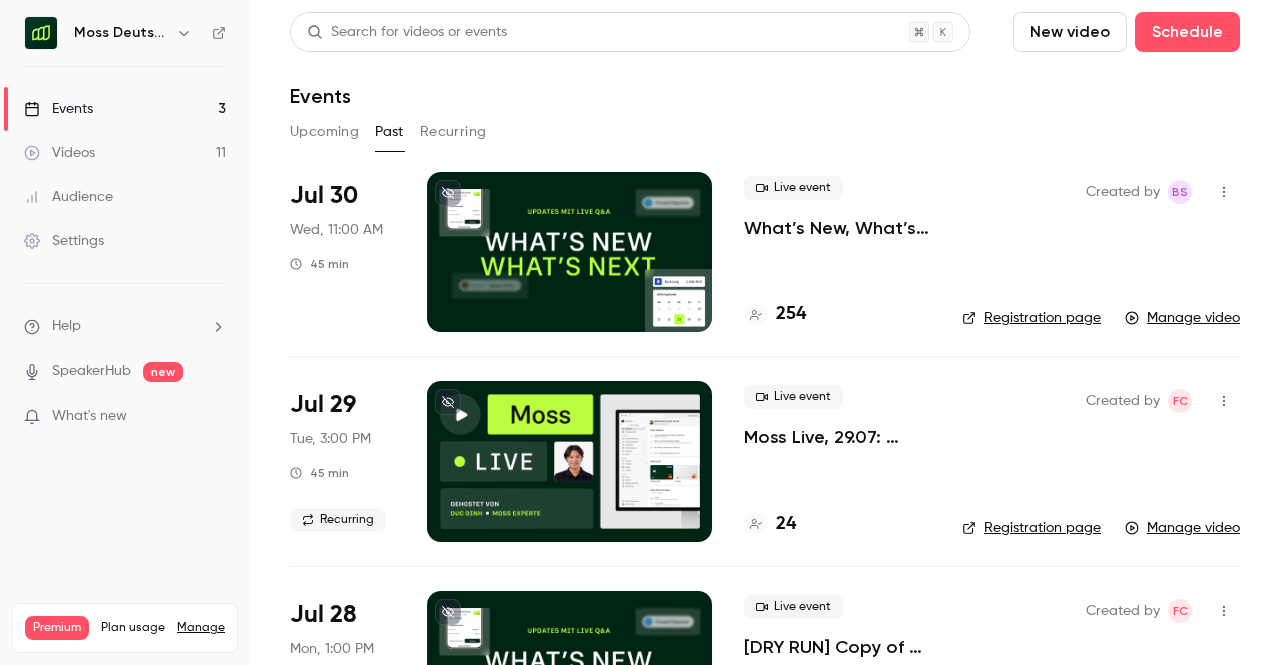 scroll, scrollTop: 6, scrollLeft: 0, axis: vertical 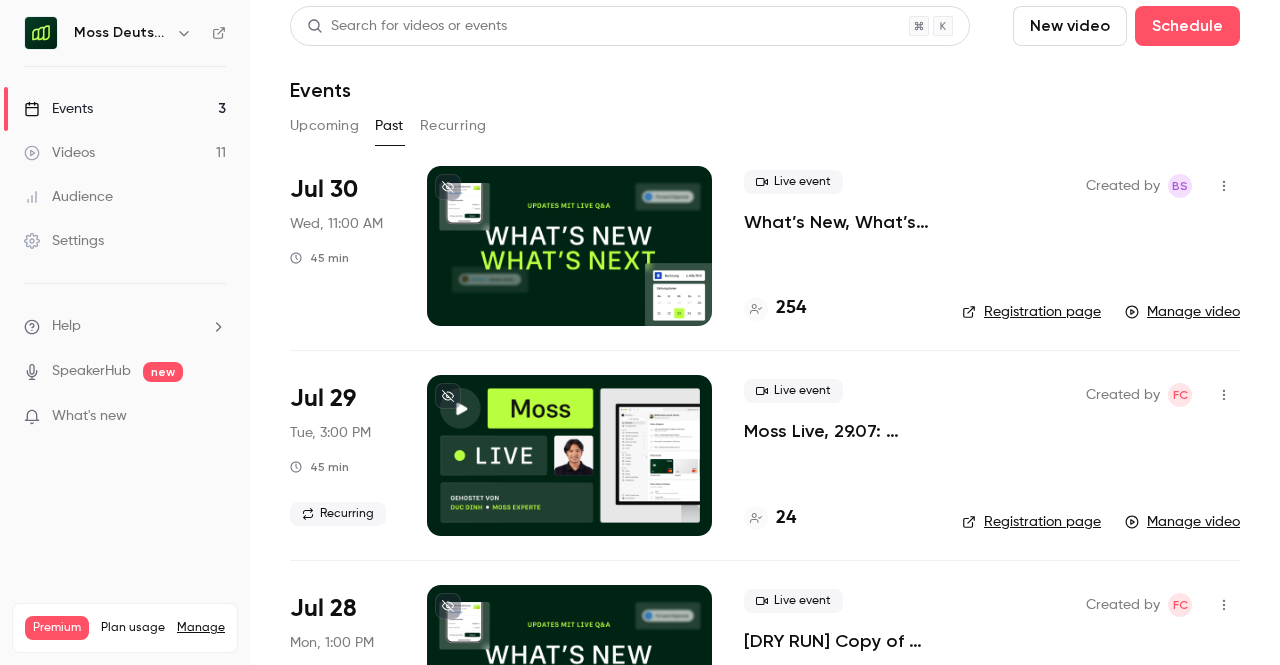 click on "Live event What’s New, What’s Next. Updates mit Live Q&A für Moss Kunden. 254" at bounding box center (837, 246) 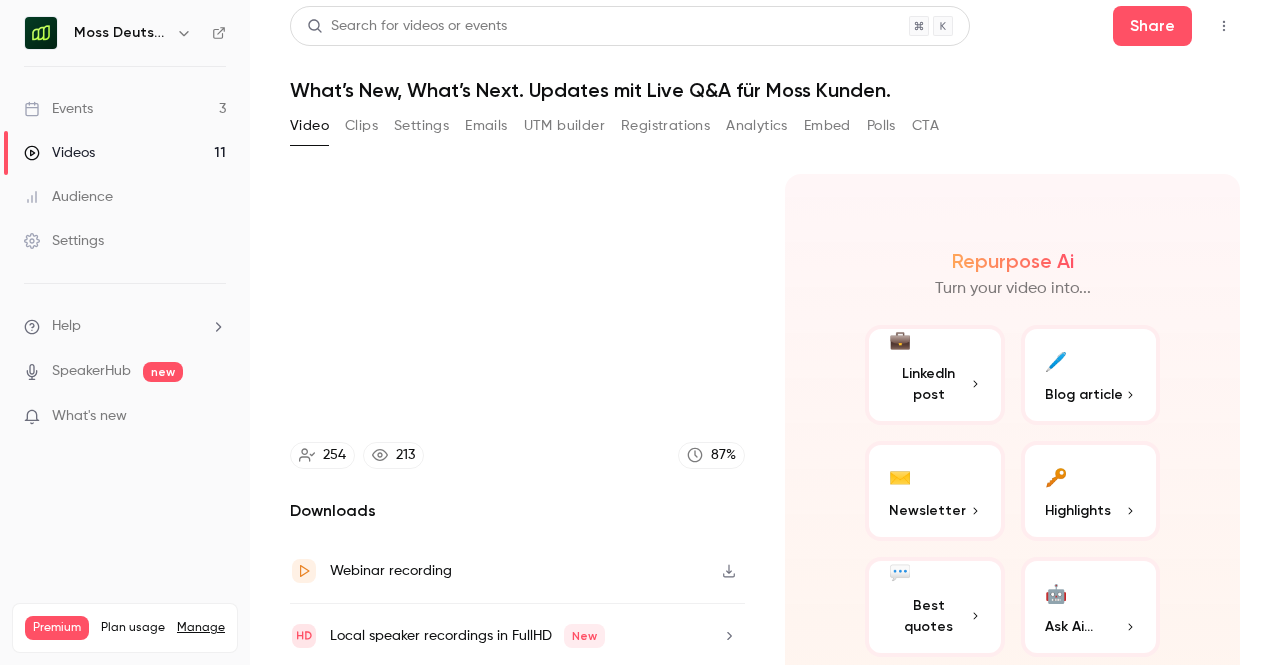 scroll, scrollTop: 0, scrollLeft: 0, axis: both 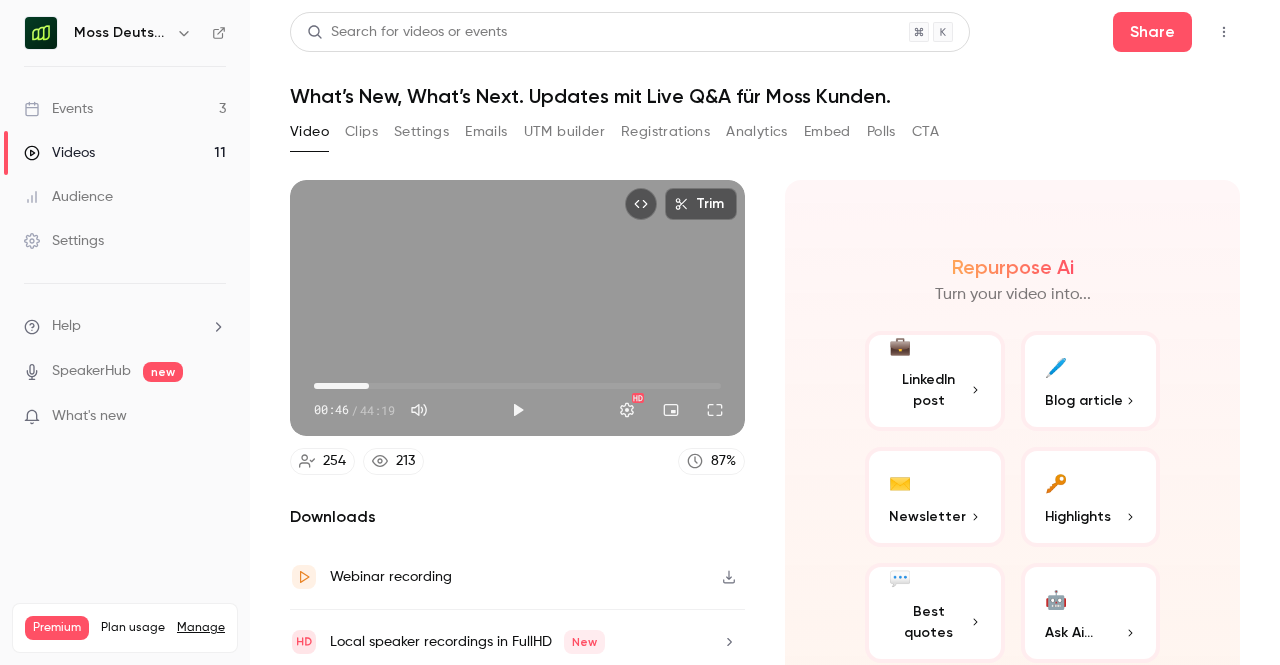 drag, startPoint x: 317, startPoint y: 375, endPoint x: 368, endPoint y: 378, distance: 51.088158 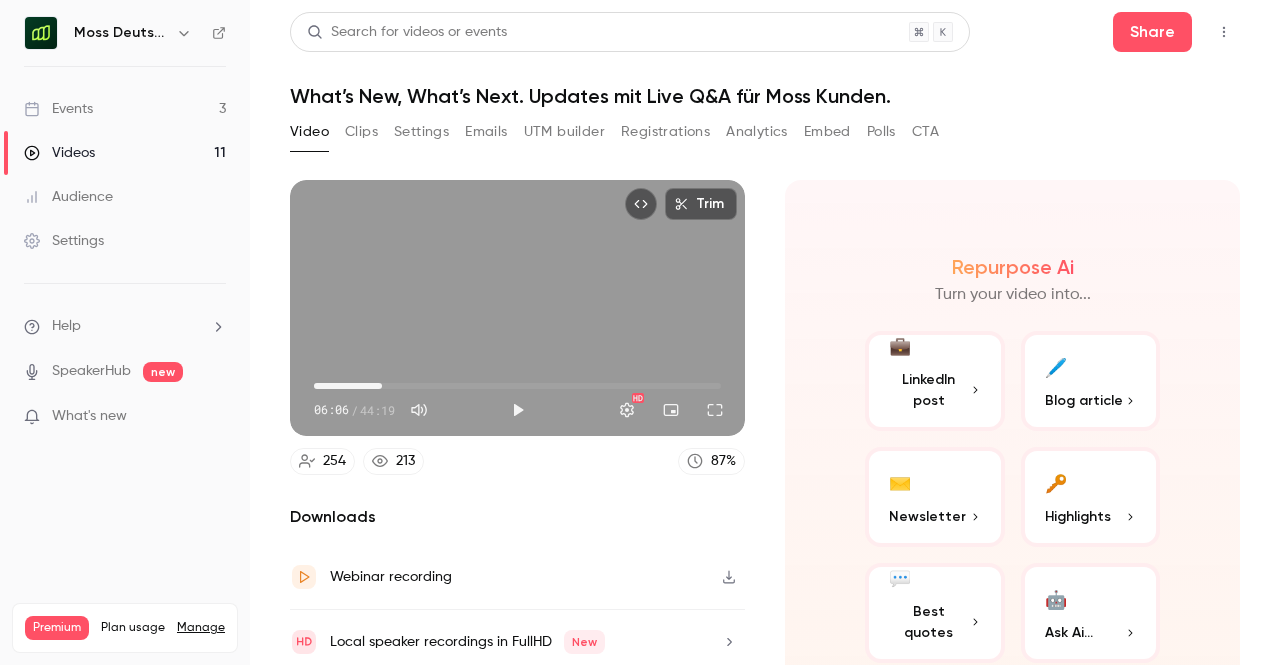 drag, startPoint x: 368, startPoint y: 378, endPoint x: 382, endPoint y: 379, distance: 14.035668 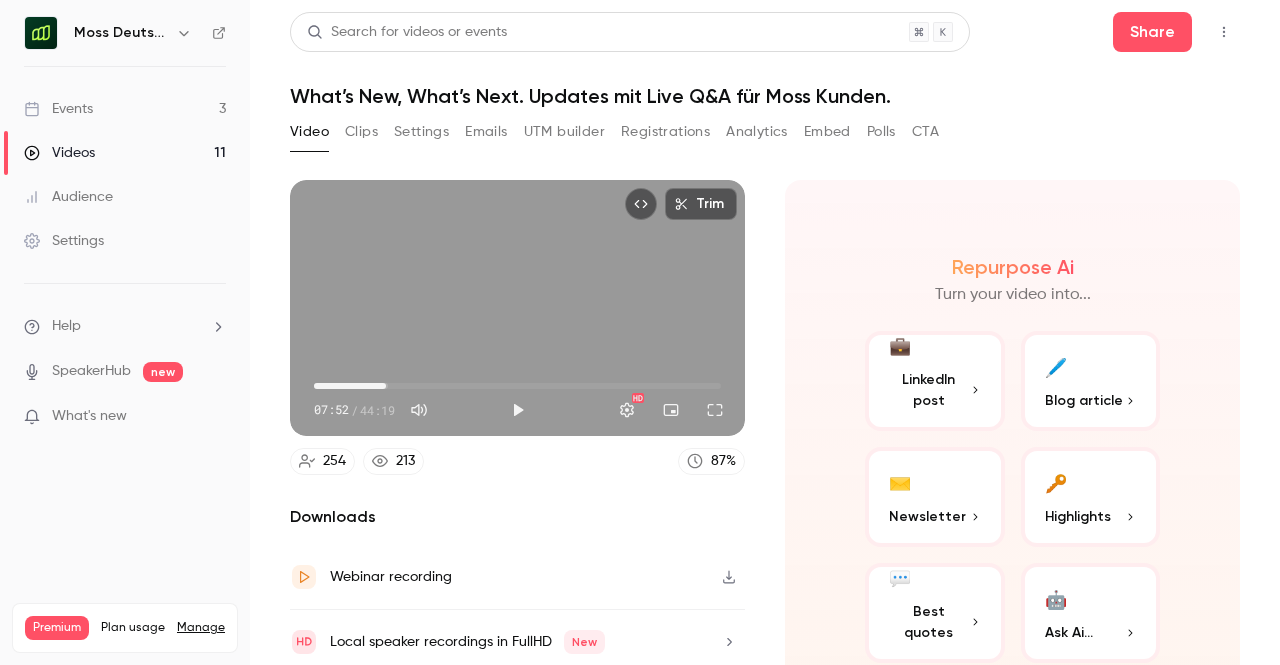 type on "*****" 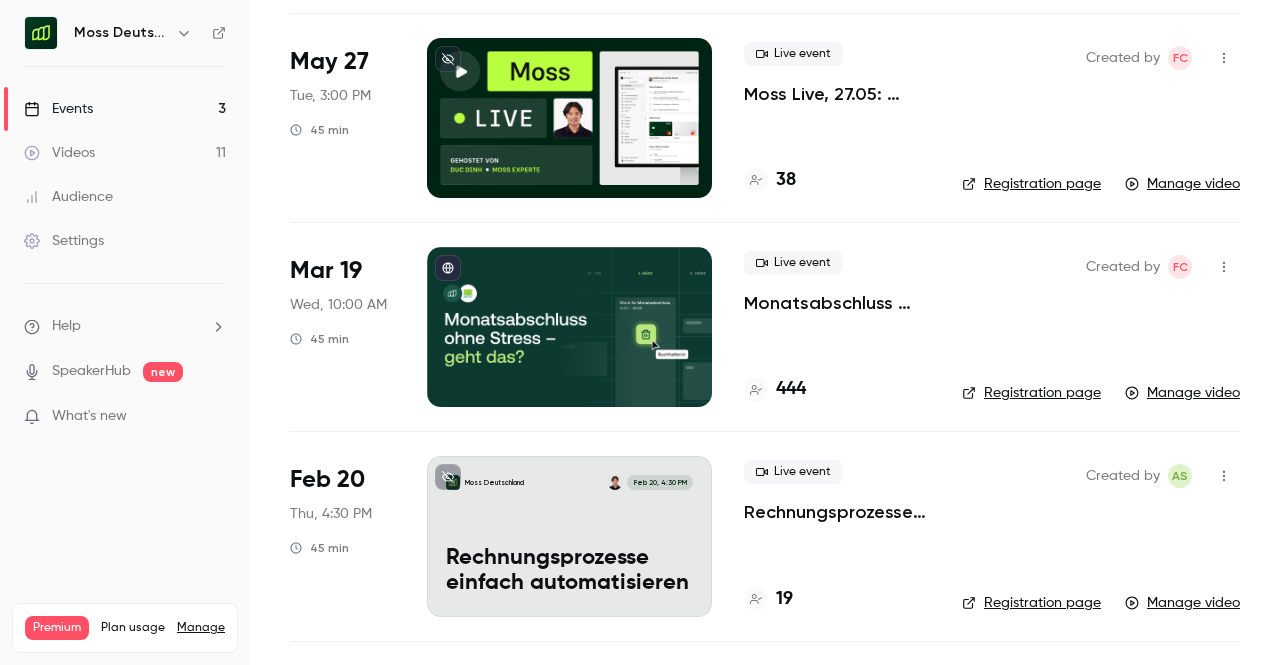 scroll, scrollTop: 1191, scrollLeft: 0, axis: vertical 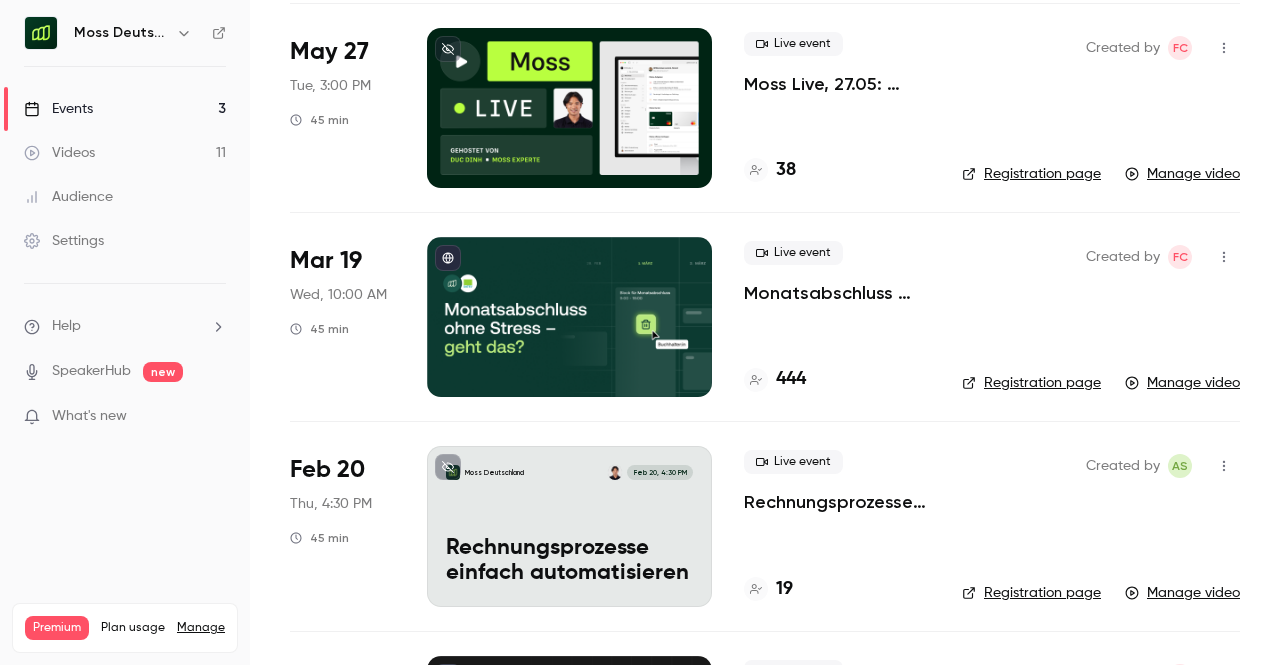 click on "Monatsabschluss ohne Stress – geht das?" at bounding box center (837, 293) 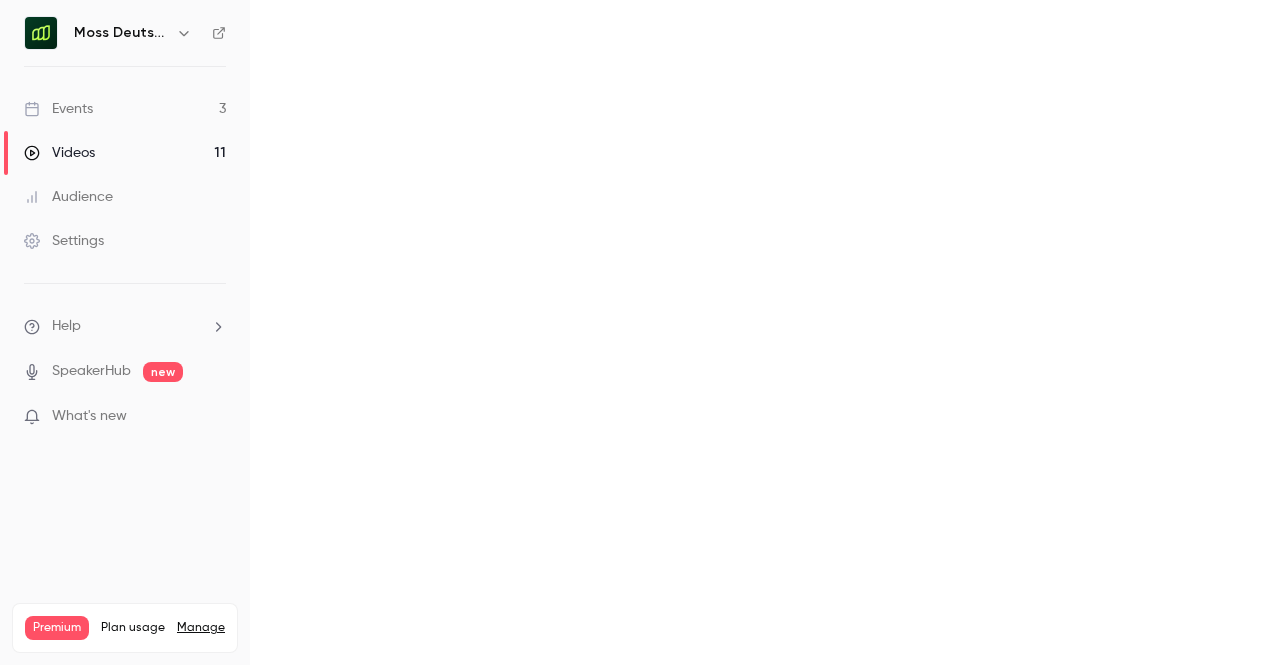 scroll, scrollTop: 0, scrollLeft: 0, axis: both 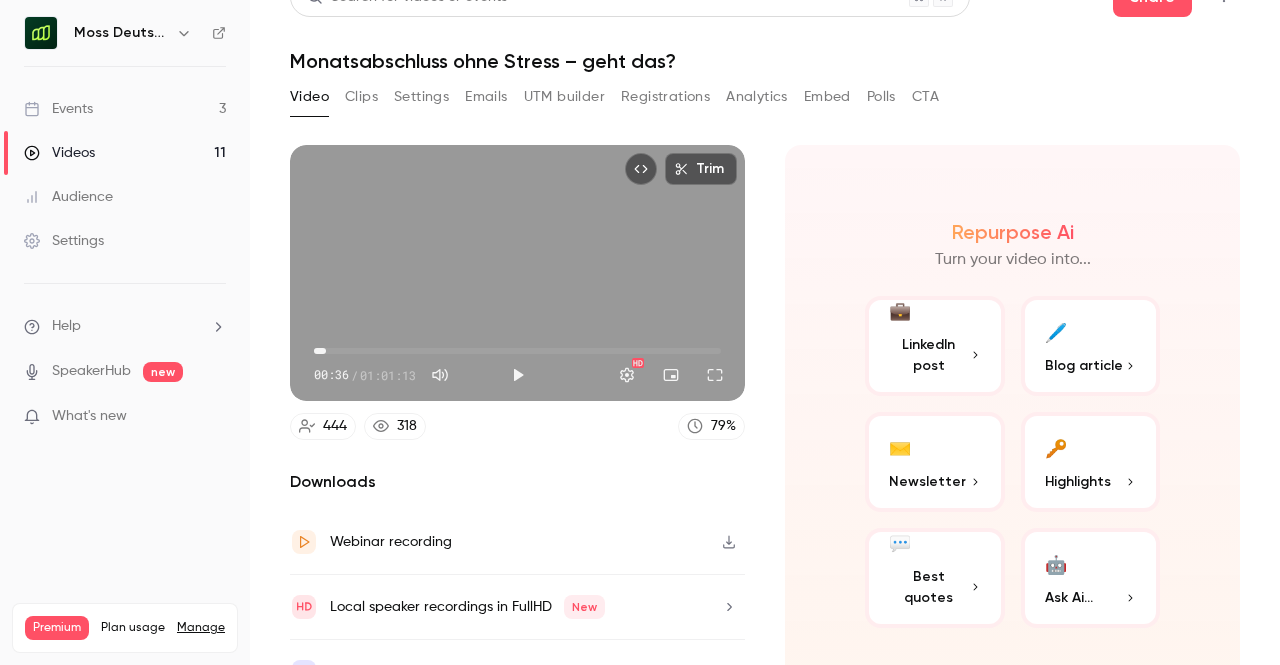 type on "*****" 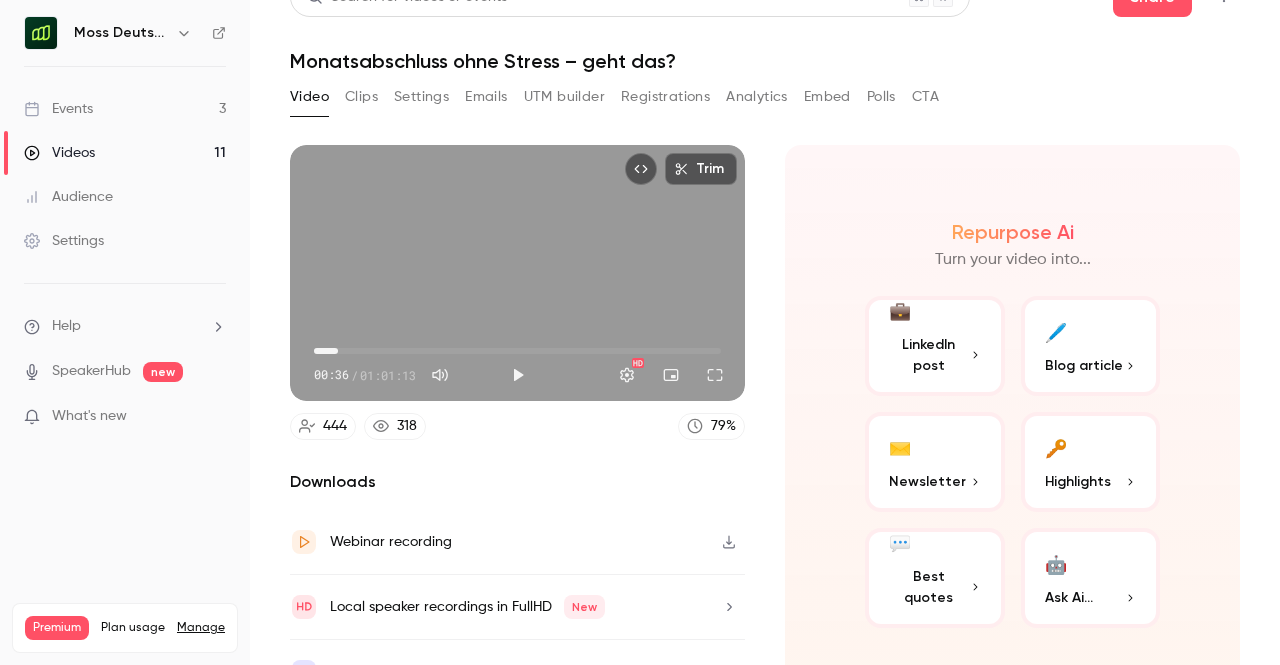drag, startPoint x: 315, startPoint y: 344, endPoint x: 338, endPoint y: 345, distance: 23.021729 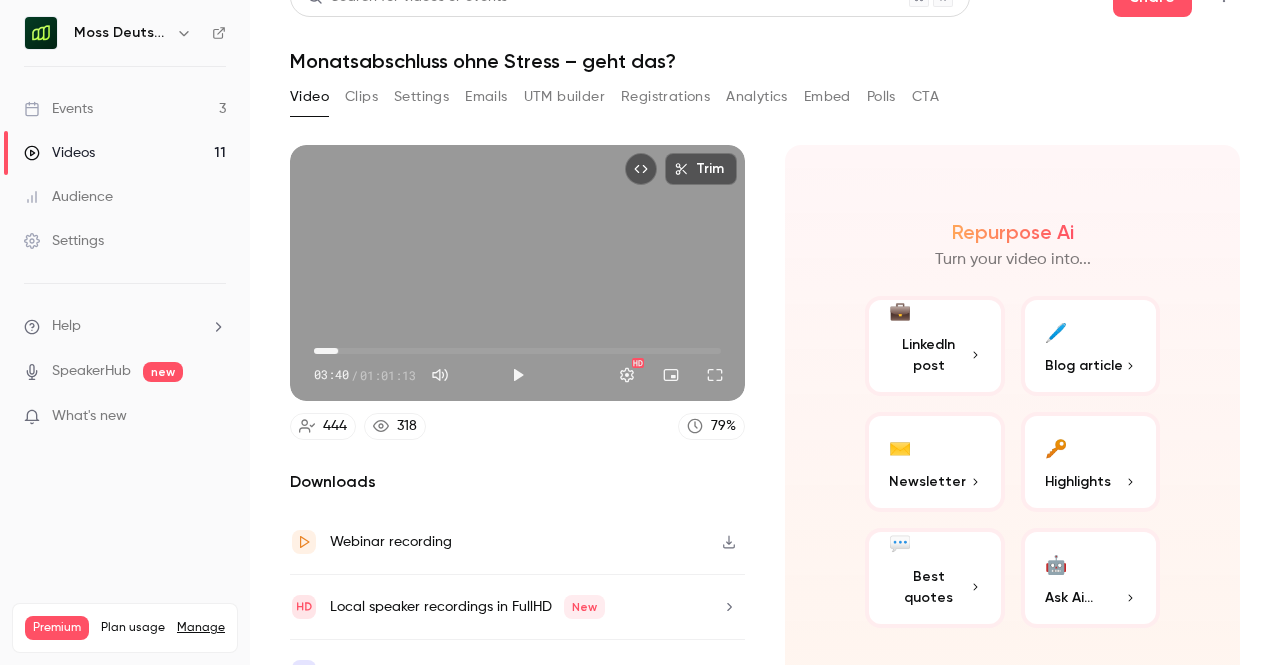 scroll, scrollTop: 0, scrollLeft: 0, axis: both 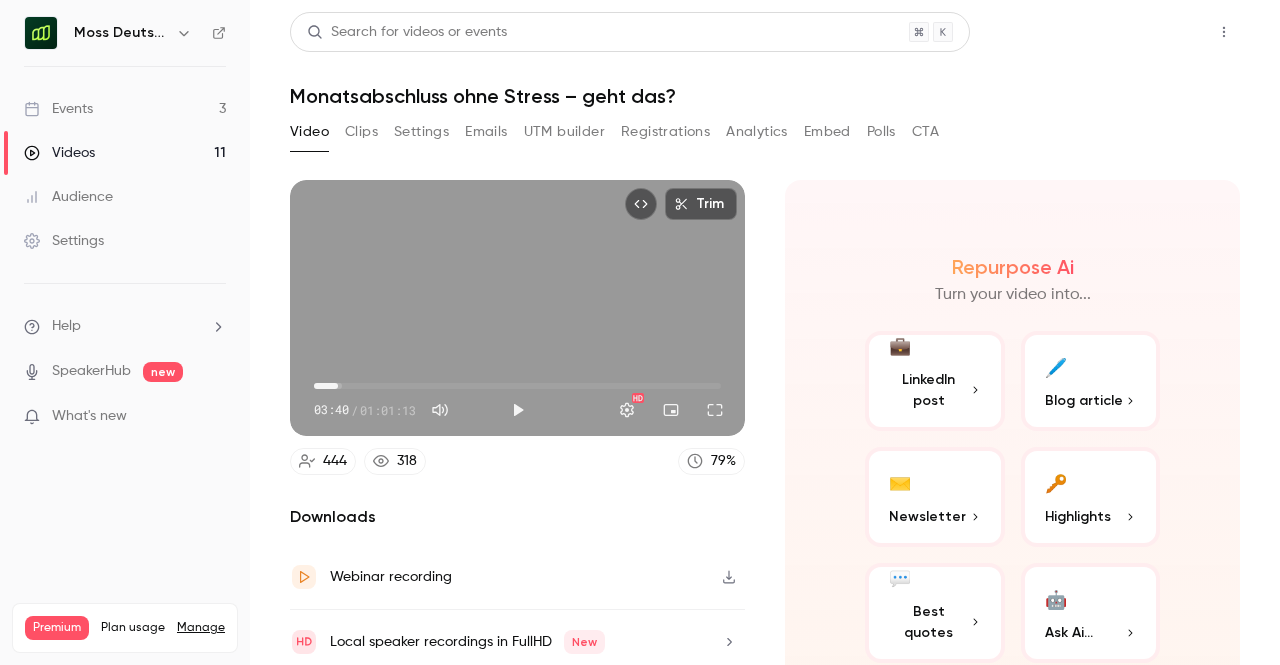 click on "Share" at bounding box center (1152, 32) 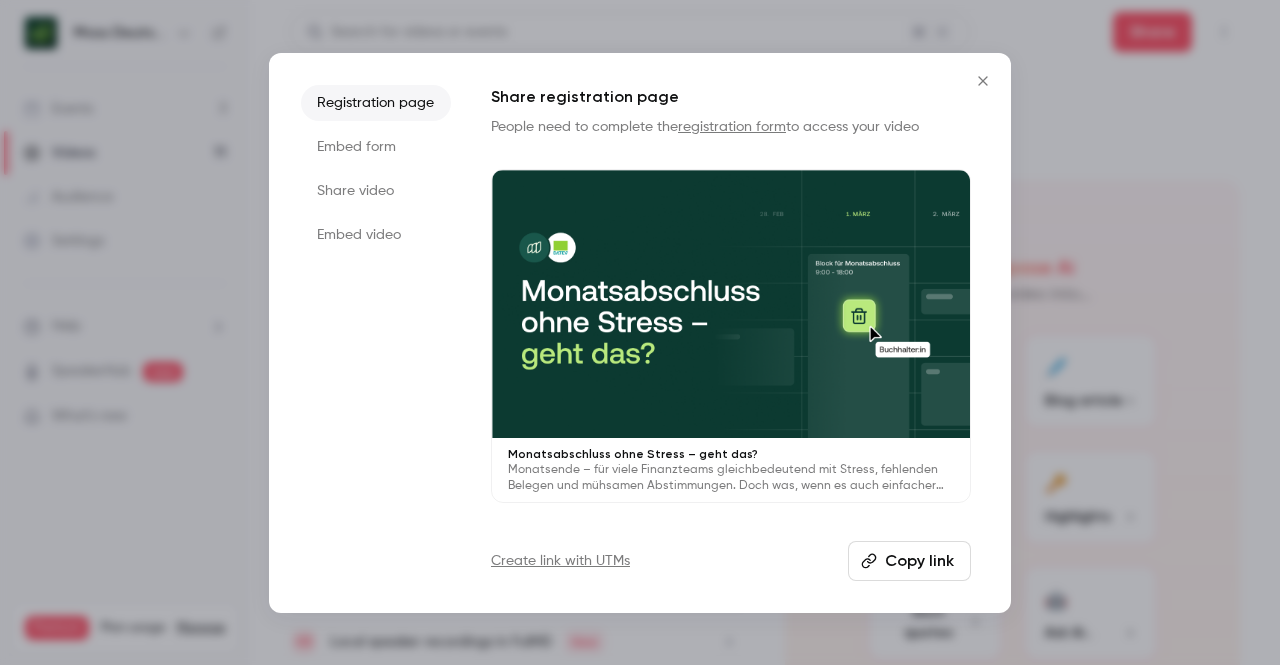 click on "Copy link" at bounding box center [909, 561] 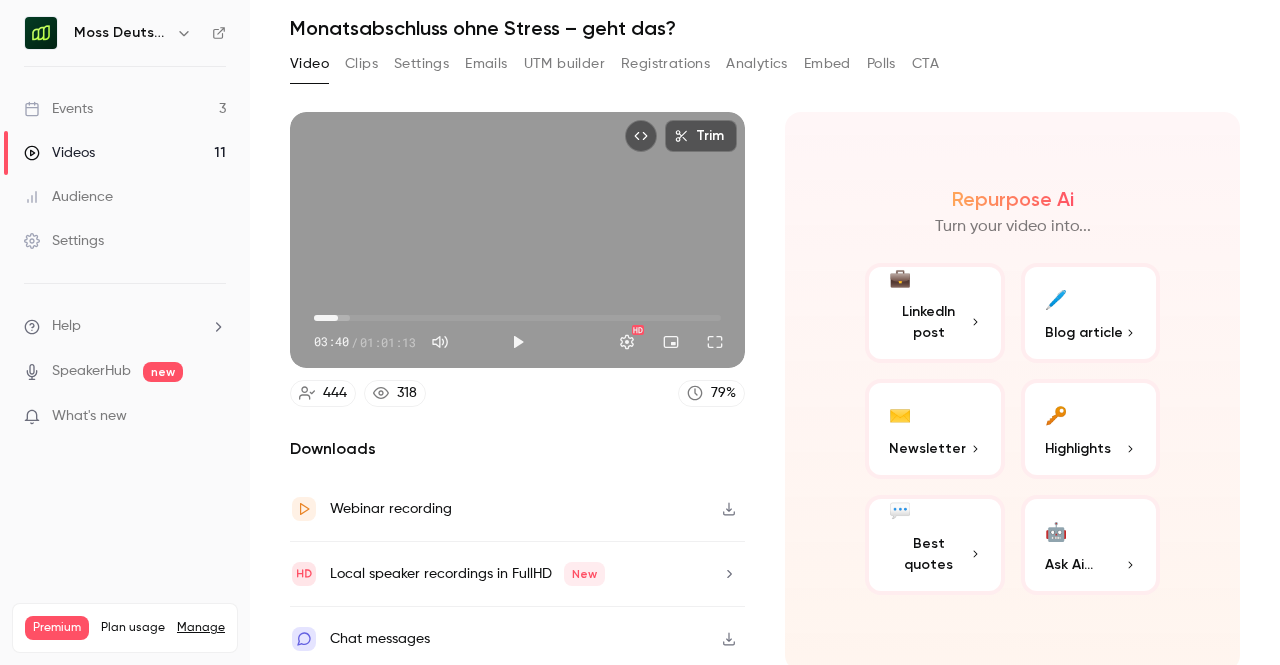scroll, scrollTop: 0, scrollLeft: 0, axis: both 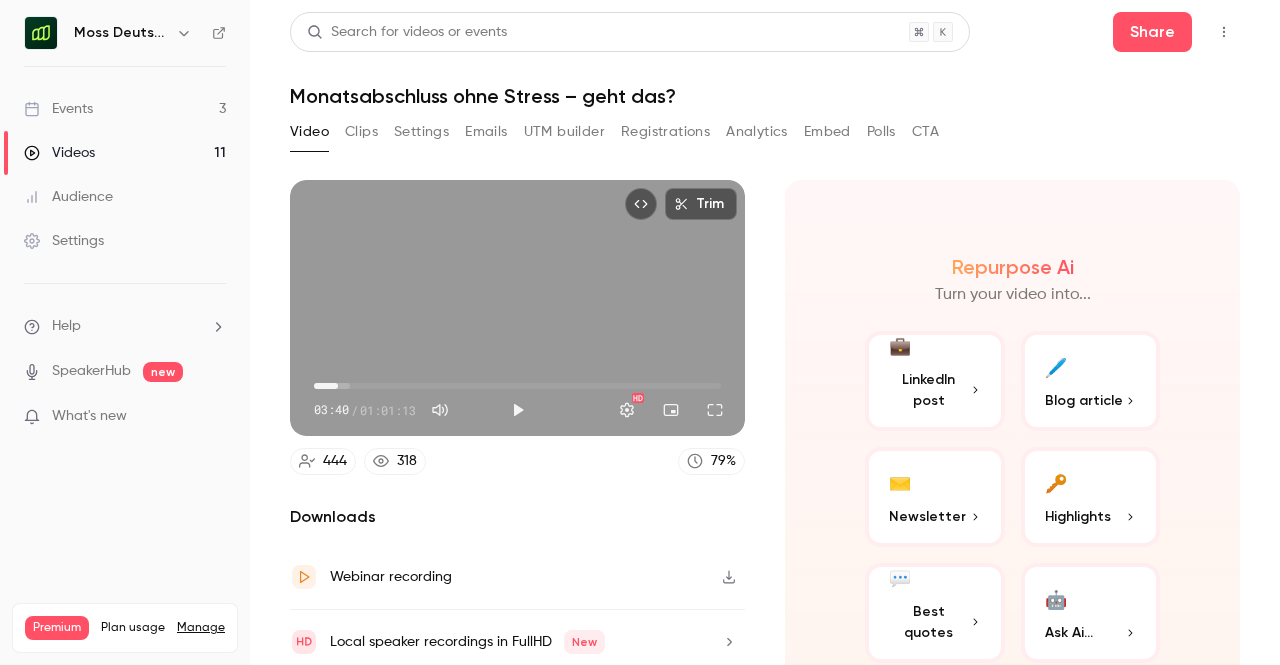 click on "Clips" at bounding box center [361, 132] 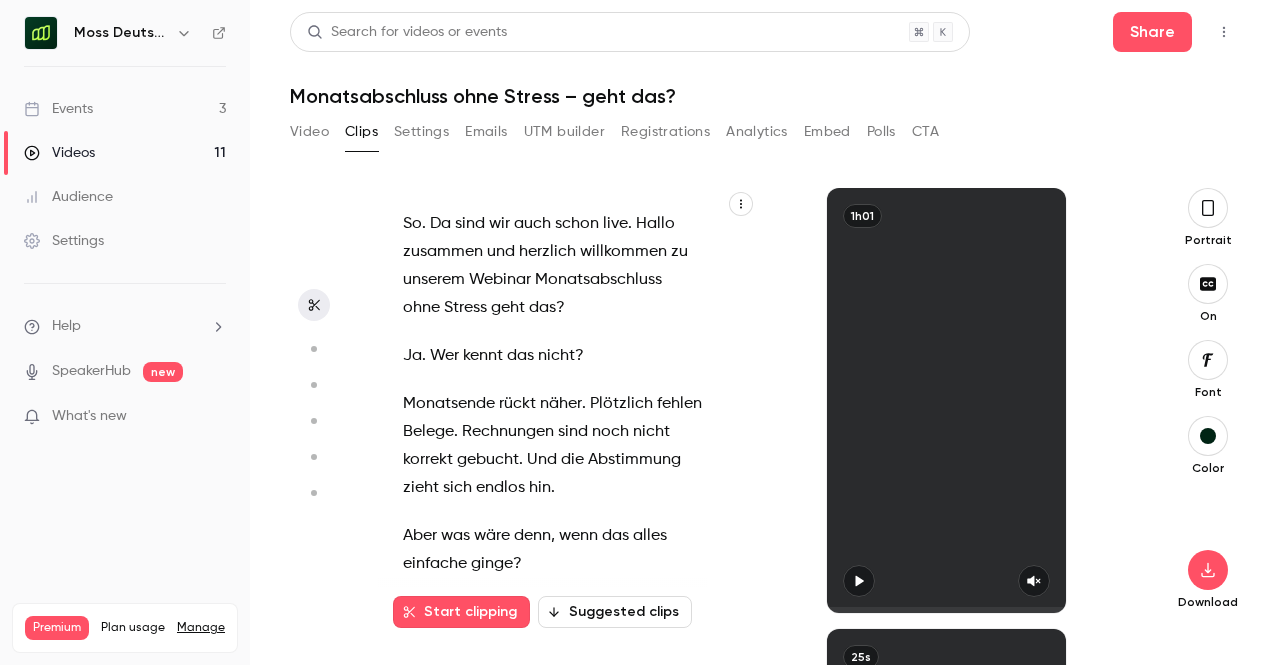 click on "Settings" at bounding box center (421, 132) 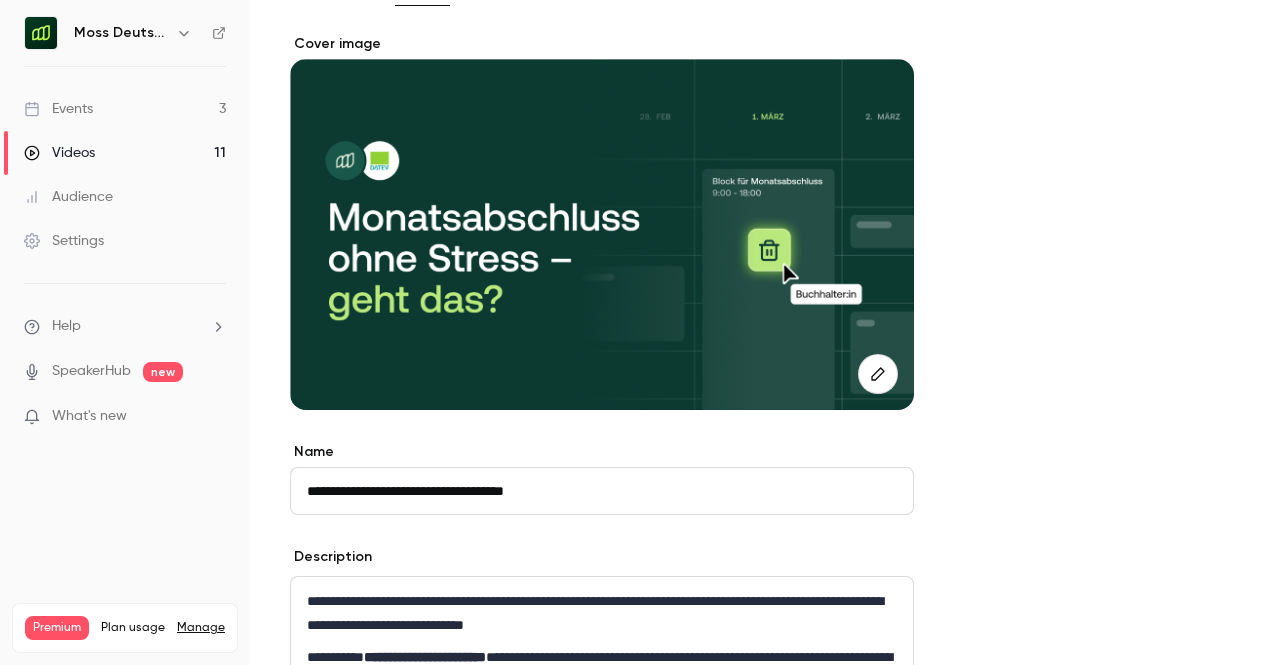 scroll, scrollTop: 0, scrollLeft: 0, axis: both 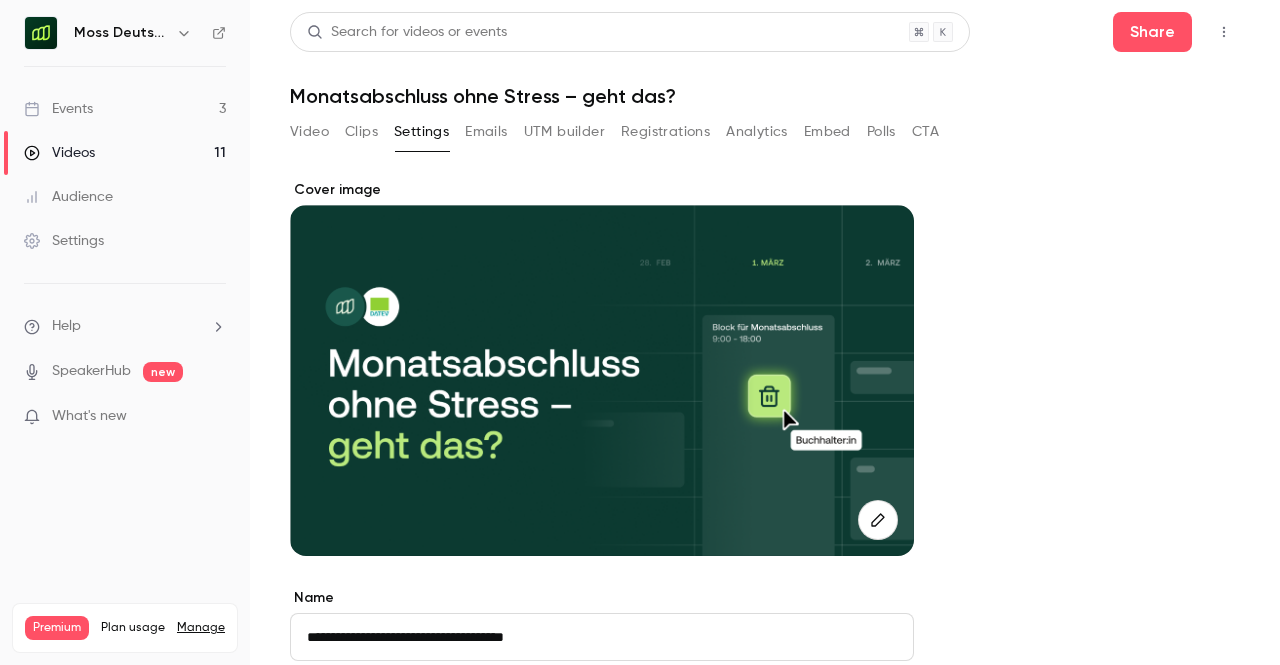 click on "**********" at bounding box center (765, 332) 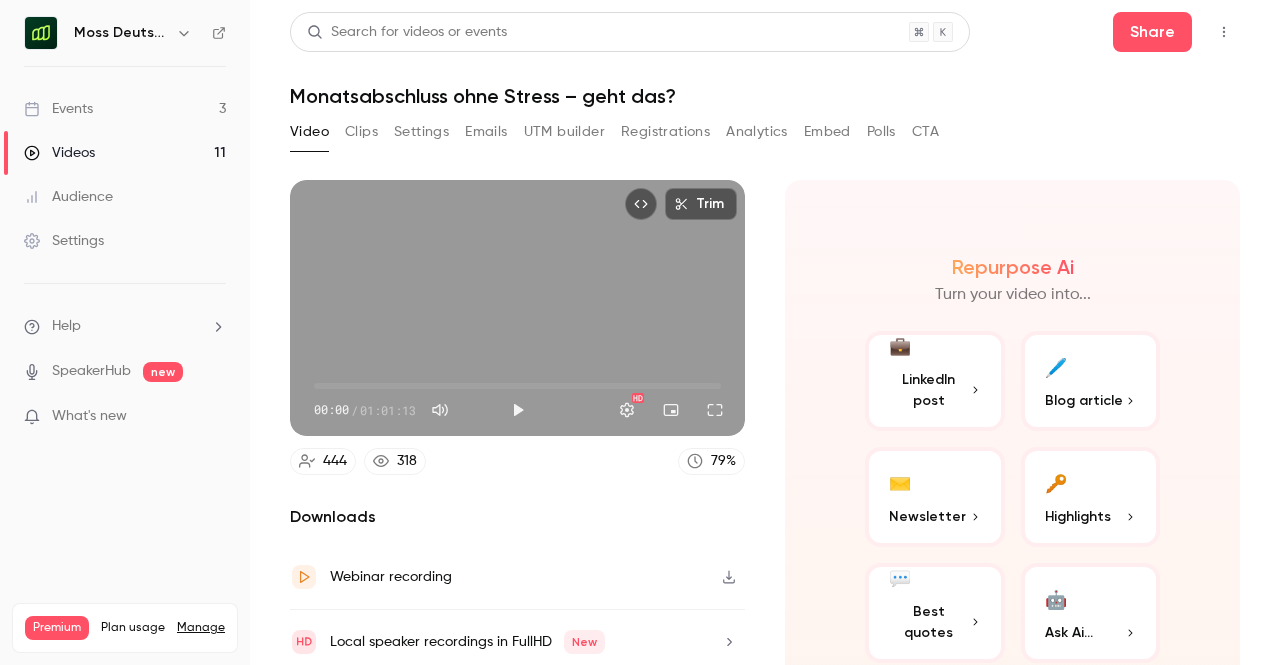 click on "Events 3" at bounding box center (125, 109) 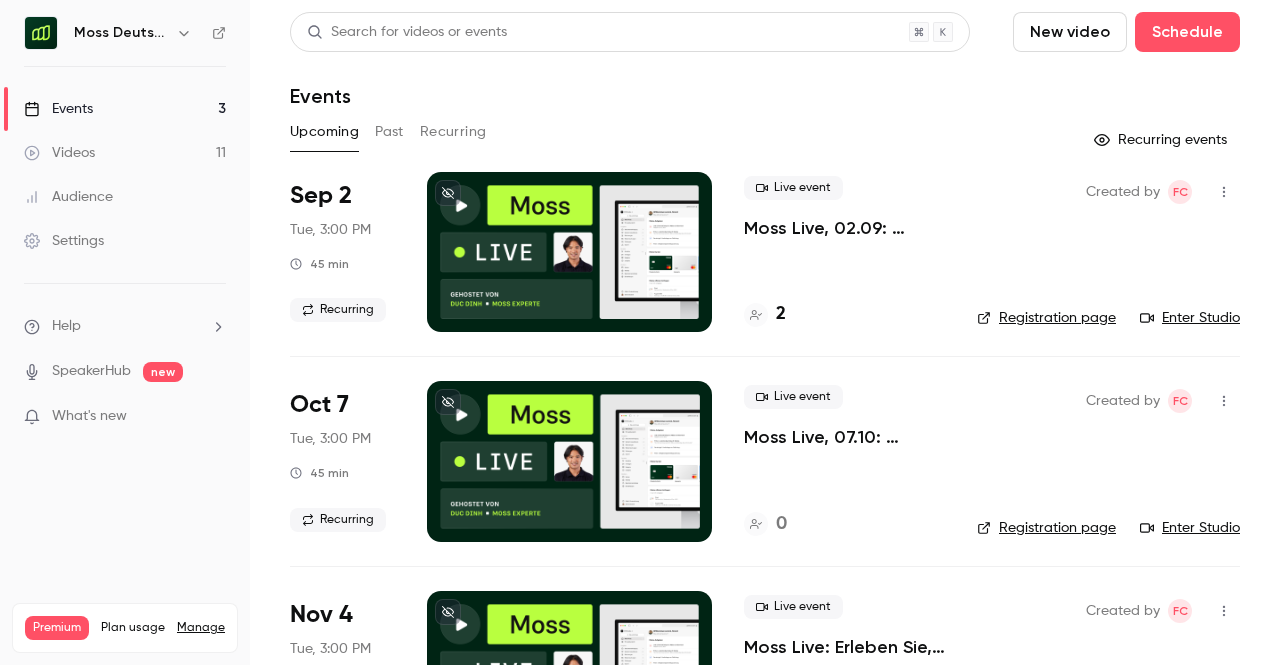 click on "Recurring" at bounding box center [453, 132] 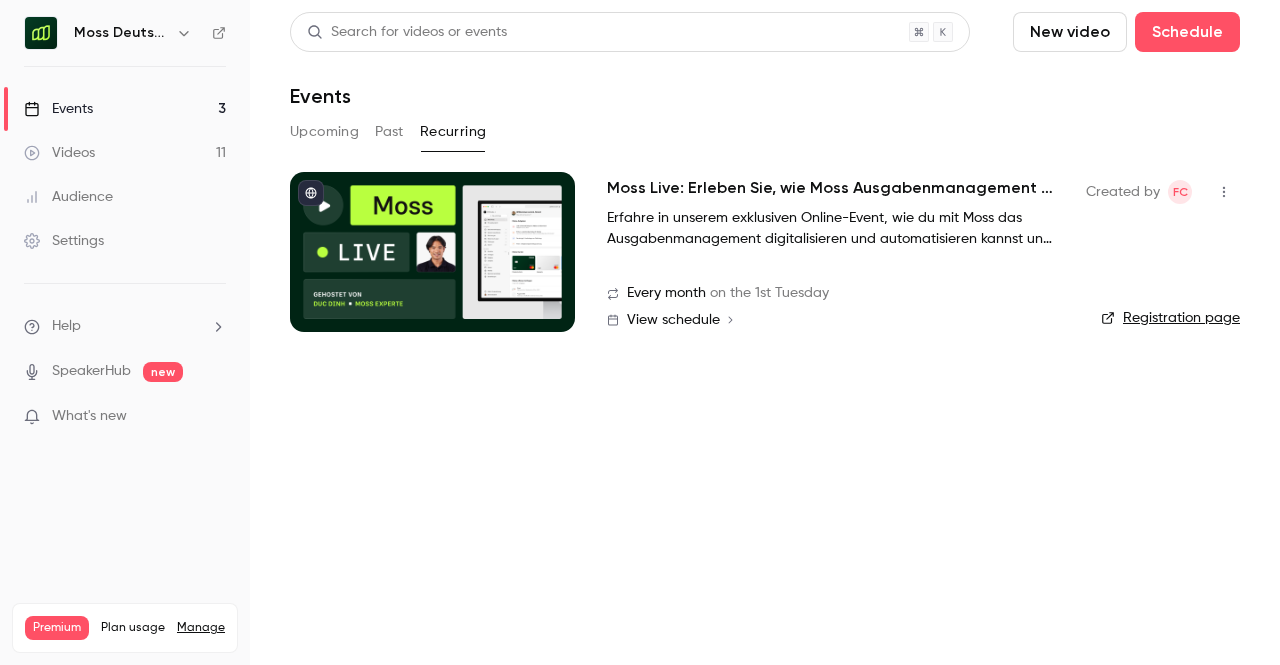 click on "Moss Live: Erleben Sie, wie Moss Ausgabenmanagement automatisiert" at bounding box center (830, 188) 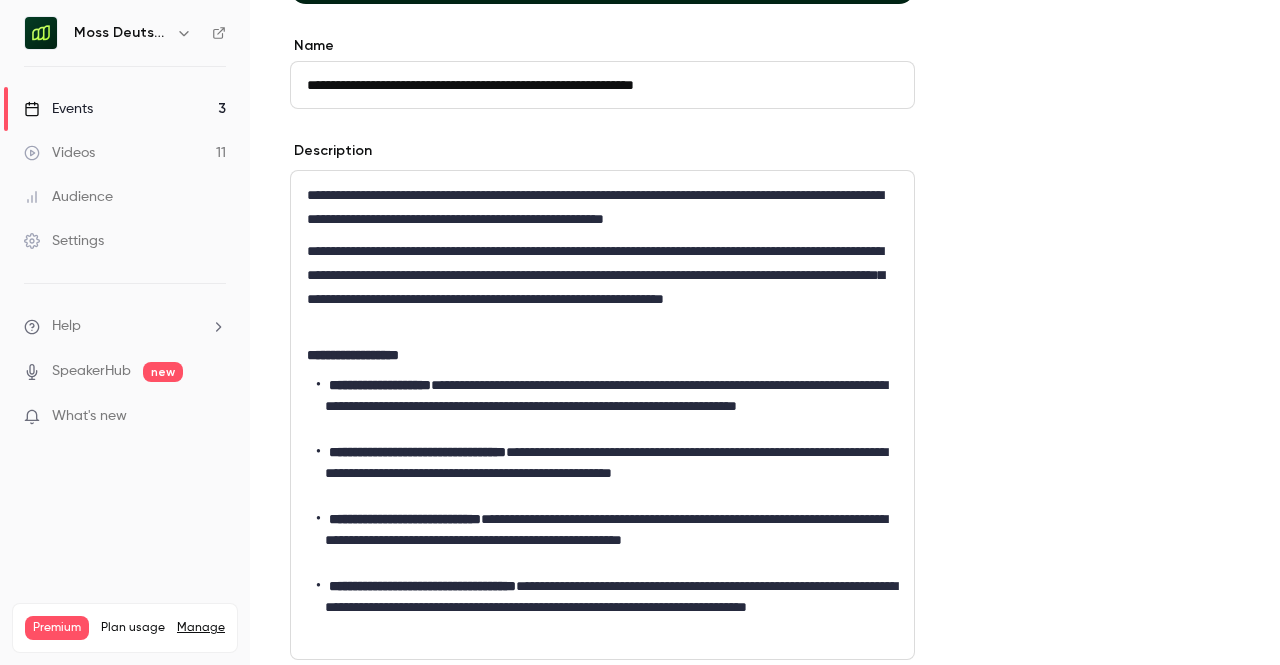scroll, scrollTop: 554, scrollLeft: 0, axis: vertical 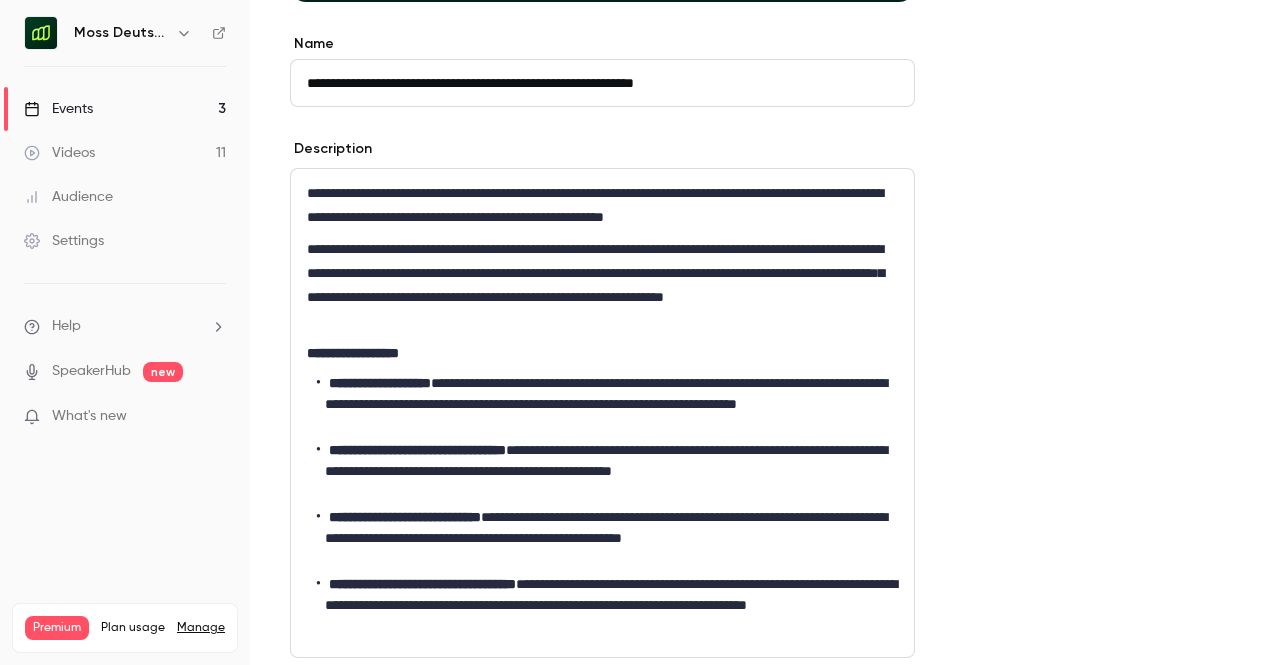 click on "**********" at bounding box center [765, 789] 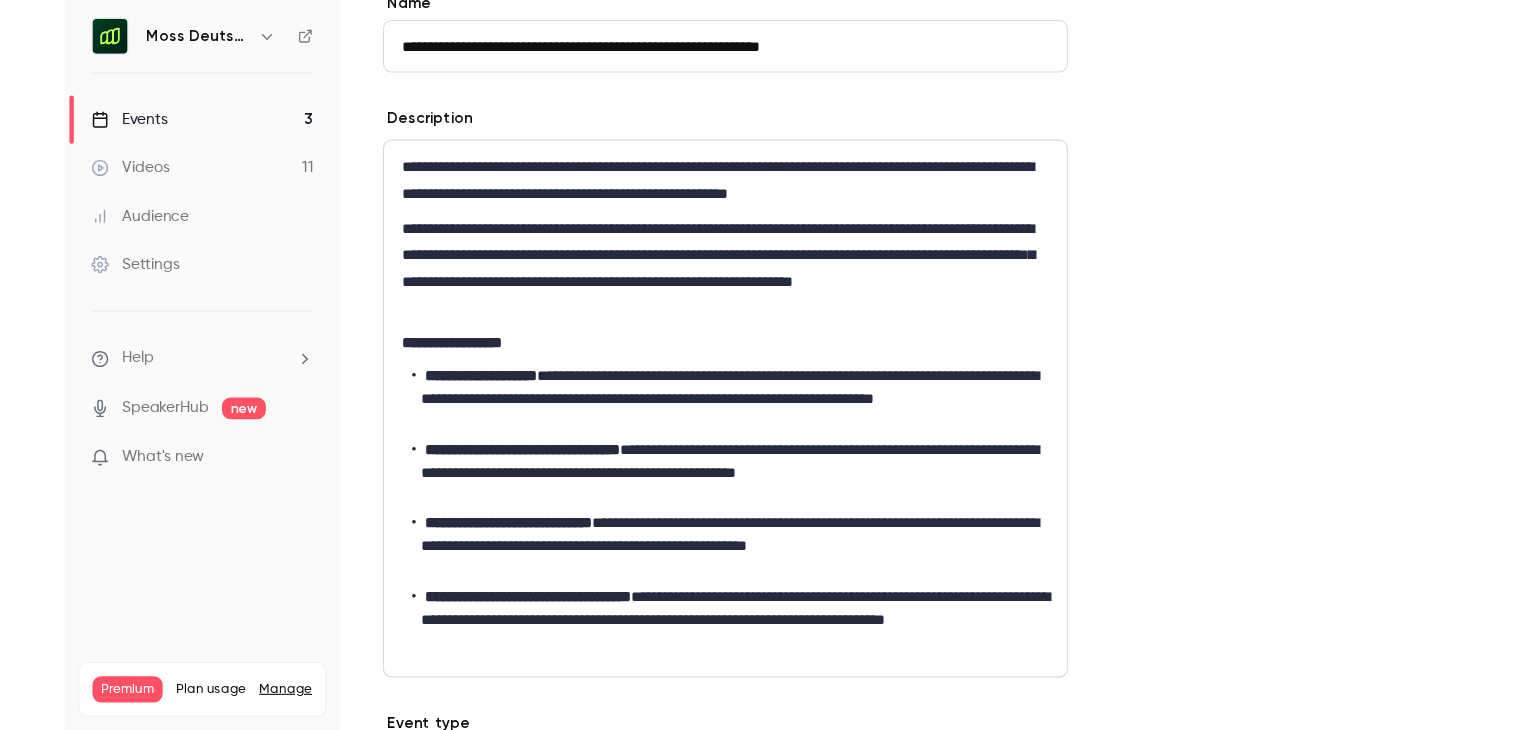 scroll, scrollTop: 595, scrollLeft: 0, axis: vertical 